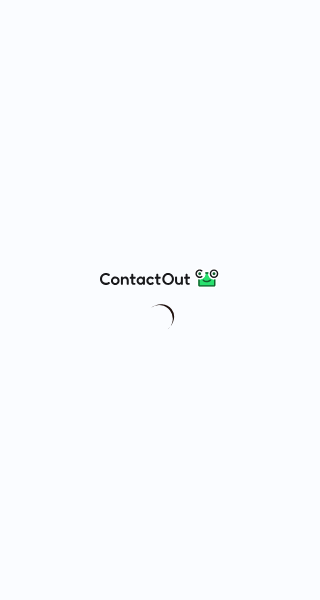 scroll, scrollTop: 0, scrollLeft: 0, axis: both 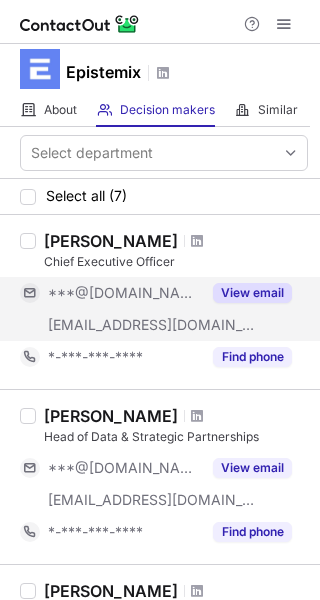 click on "View email" at bounding box center (252, 293) 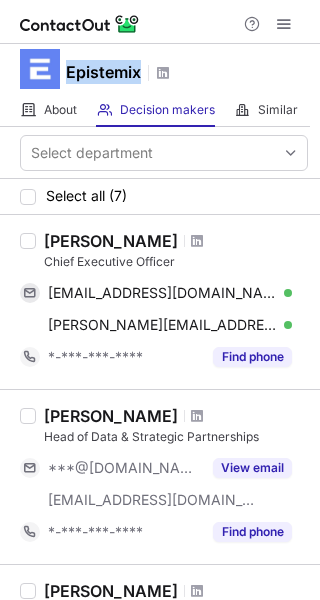 drag, startPoint x: 65, startPoint y: 80, endPoint x: 143, endPoint y: 83, distance: 78.05767 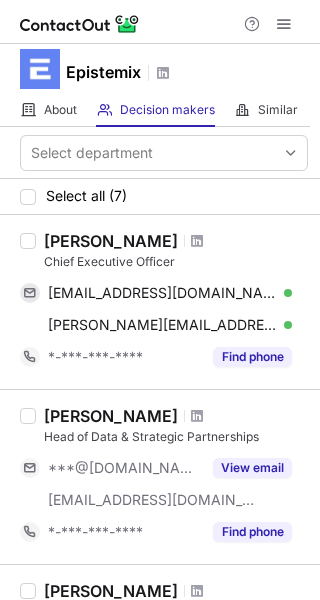 click at bounding box center (160, 22) 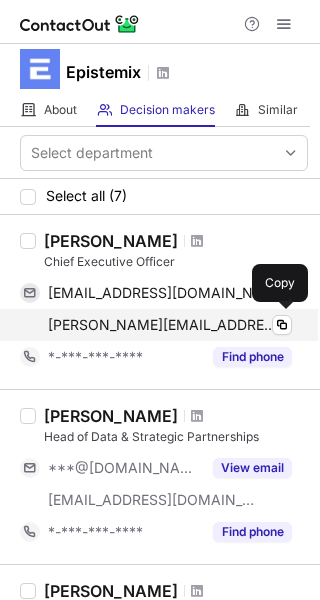 click on "john@epistemix.com Verified" at bounding box center (170, 325) 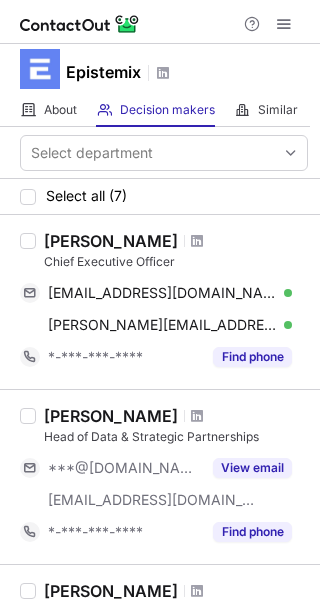click at bounding box center (160, 22) 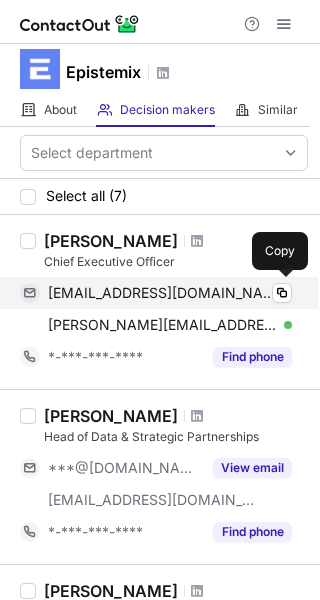 click on "kcordier22@gmail.com Verified Copy" at bounding box center (156, 293) 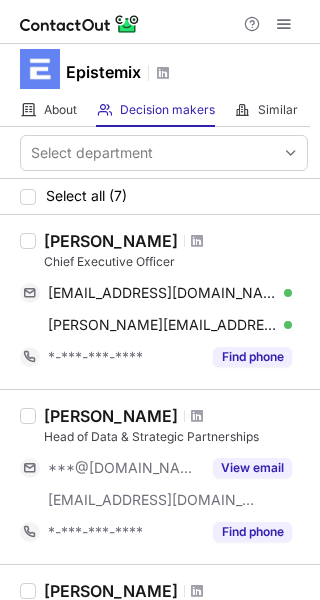 click at bounding box center (160, 22) 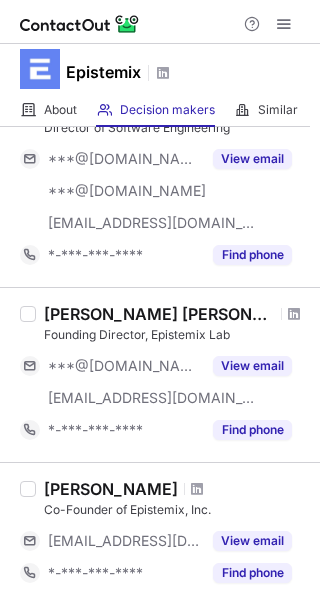 scroll, scrollTop: 463, scrollLeft: 0, axis: vertical 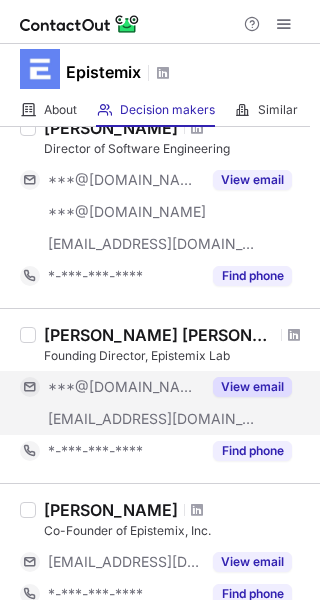 click on "View email" at bounding box center [252, 387] 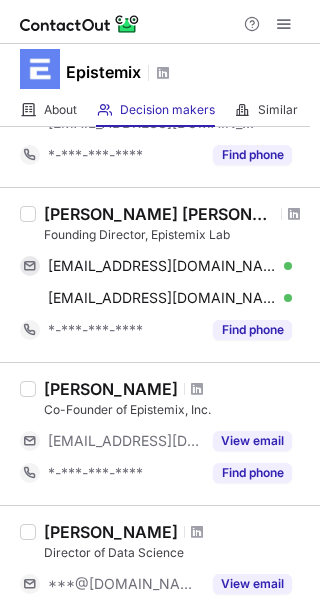 scroll, scrollTop: 529, scrollLeft: 0, axis: vertical 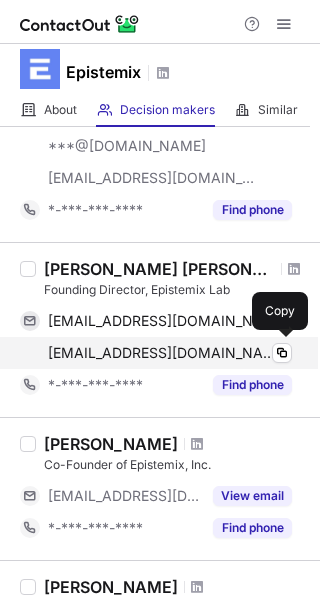 click on "girish@epistemix.com Verified Copy" at bounding box center (156, 353) 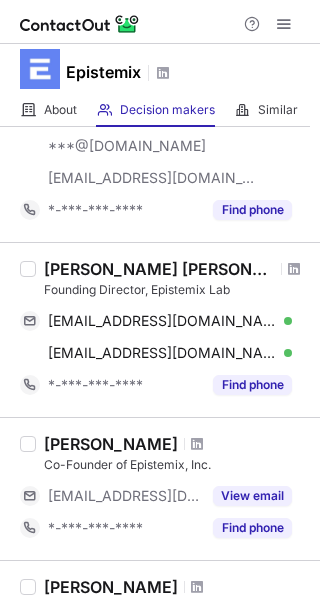 click on "Help & Support" at bounding box center (160, 22) 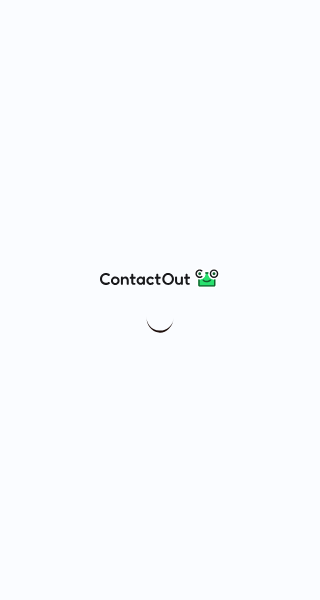scroll, scrollTop: 0, scrollLeft: 0, axis: both 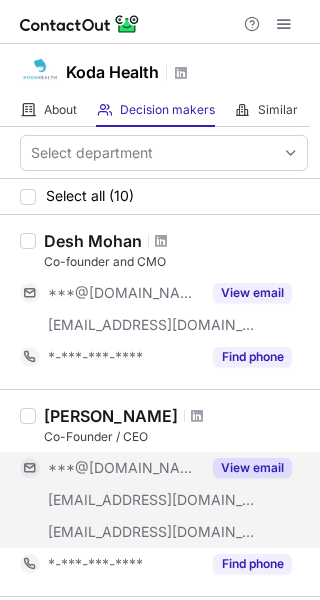 click on "View email" at bounding box center (252, 468) 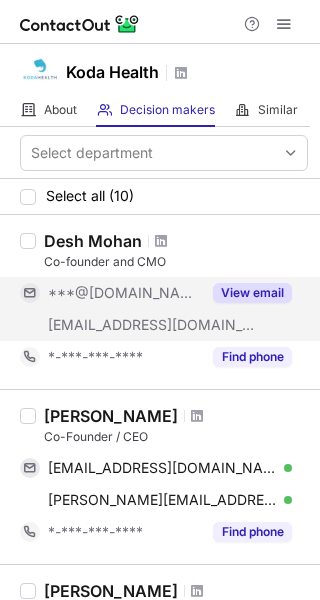 click on "View email" at bounding box center [252, 293] 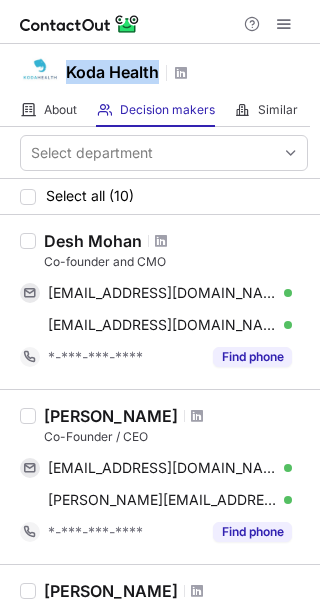 drag, startPoint x: 65, startPoint y: 68, endPoint x: 163, endPoint y: 62, distance: 98.1835 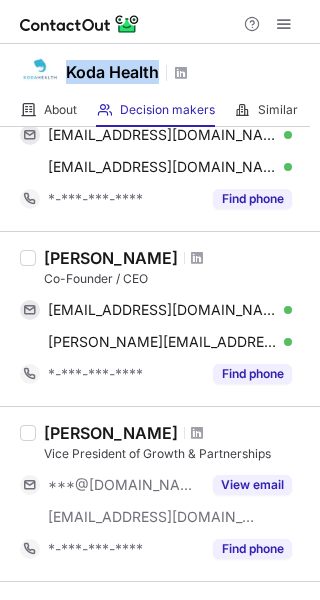 scroll, scrollTop: 137, scrollLeft: 0, axis: vertical 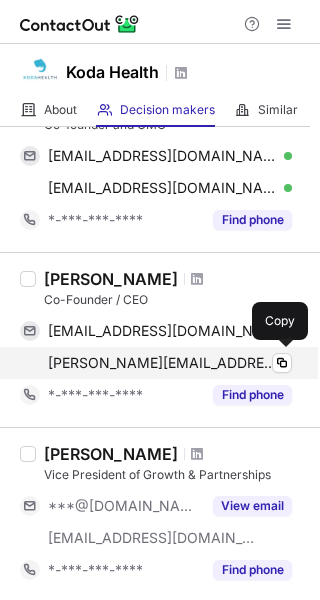 click on "tatiana@kodahealthcare.com" at bounding box center (162, 363) 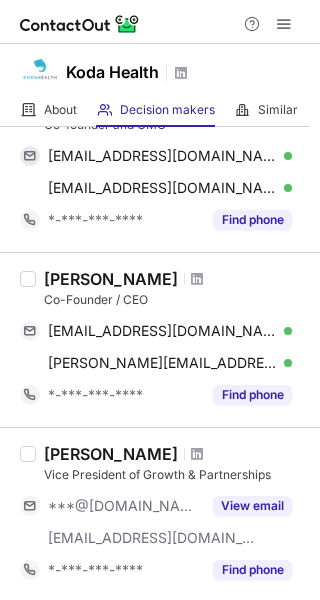 click at bounding box center (160, 22) 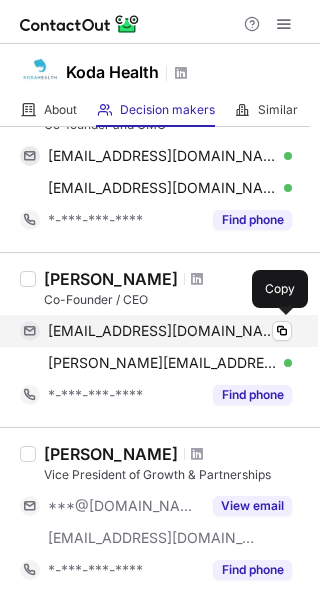 click on "tfofanova@gmail.com Verified Copy" at bounding box center (156, 331) 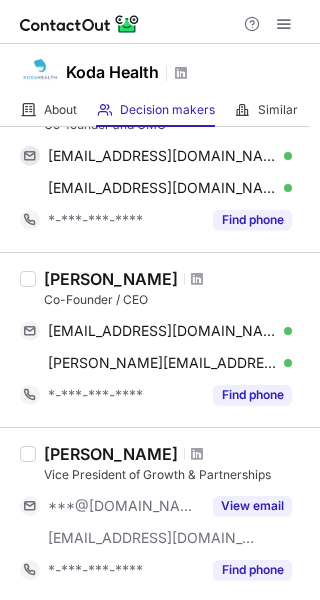 click at bounding box center (160, 22) 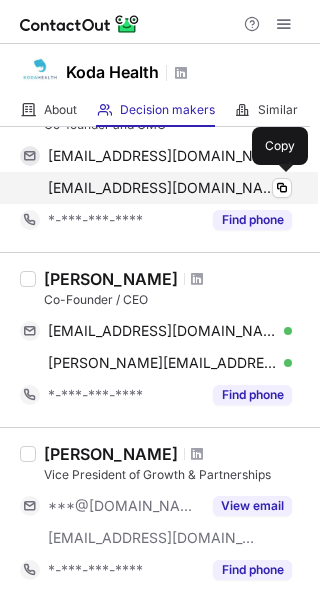click on "desh@kodahealthcare.com Verified" at bounding box center [170, 188] 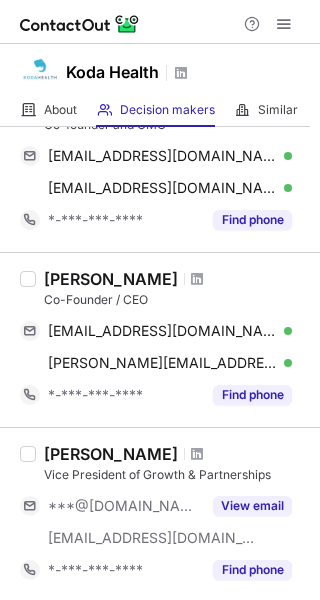 click at bounding box center [160, 22] 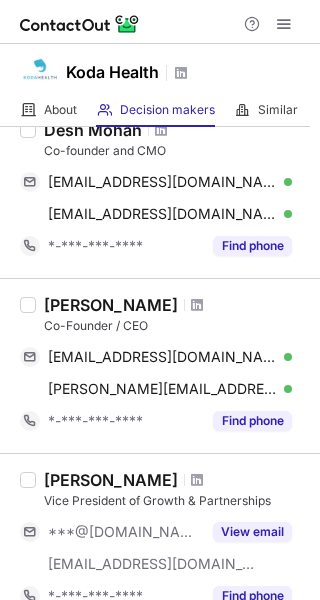 scroll, scrollTop: 94, scrollLeft: 0, axis: vertical 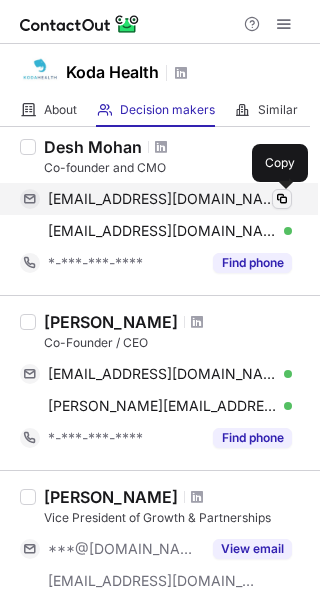 click at bounding box center (282, 199) 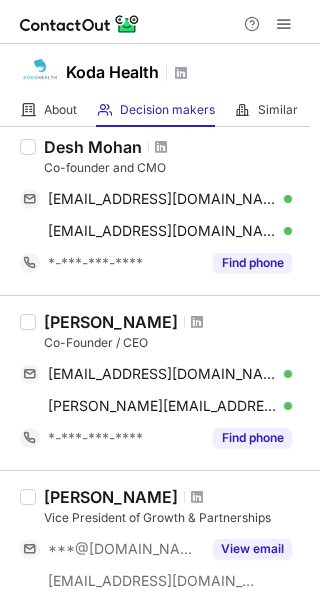 click at bounding box center (160, 22) 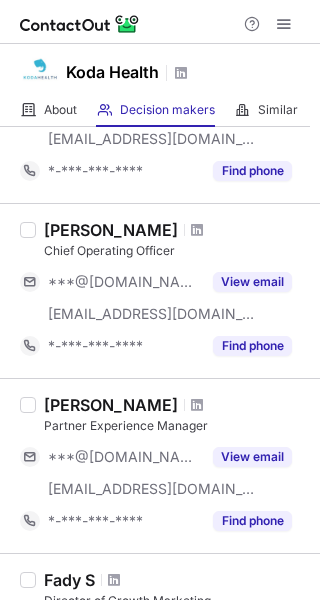 scroll, scrollTop: 1116, scrollLeft: 0, axis: vertical 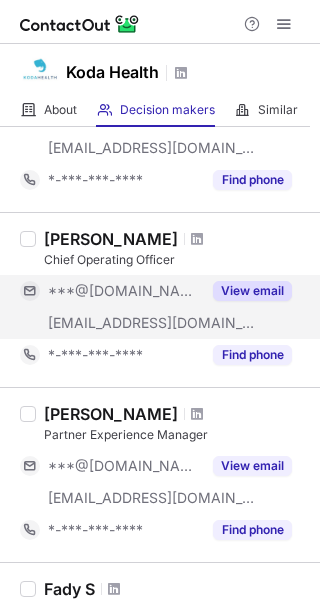 click on "View email" at bounding box center (252, 291) 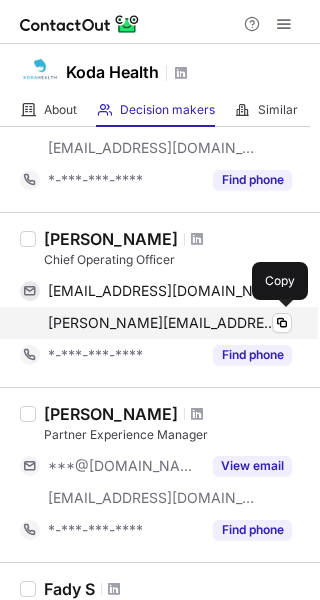 click on "taylor@kodahealthcare.com Verified" at bounding box center [170, 323] 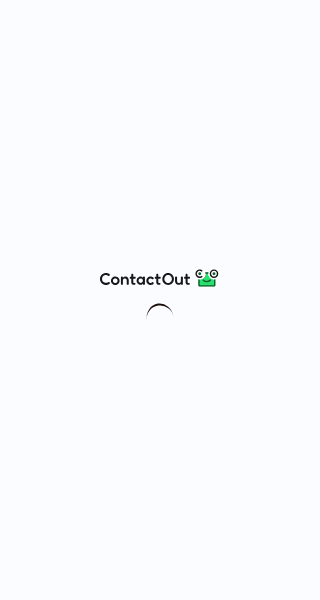 scroll, scrollTop: 0, scrollLeft: 0, axis: both 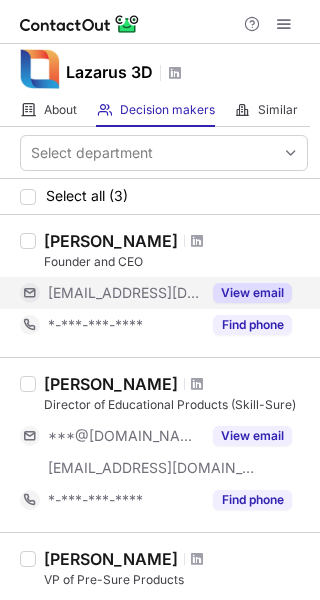 click on "View email" at bounding box center (252, 293) 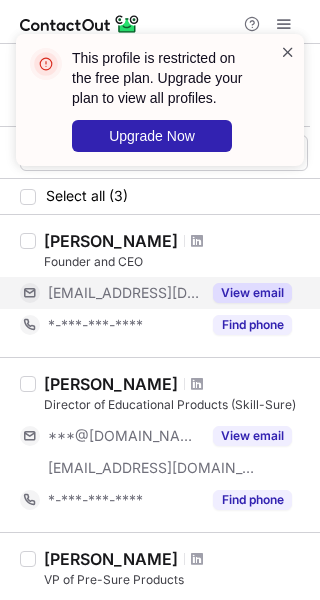 click at bounding box center (288, 52) 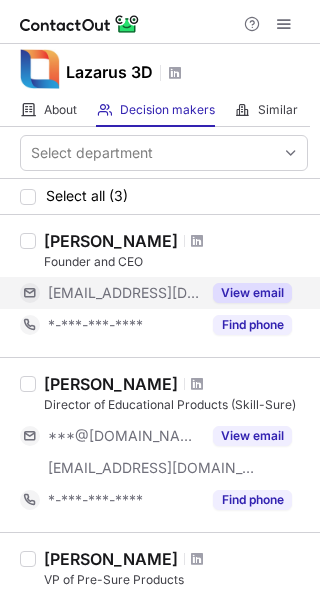 click on "This profile is restricted on the free plan. Upgrade your plan to view all profiles. Upgrade Now" at bounding box center (160, 34) 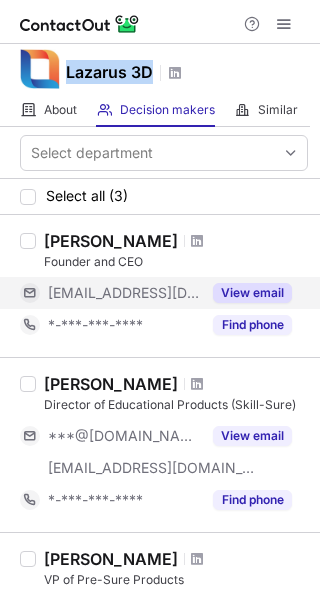 drag, startPoint x: 63, startPoint y: 87, endPoint x: 158, endPoint y: 81, distance: 95.189285 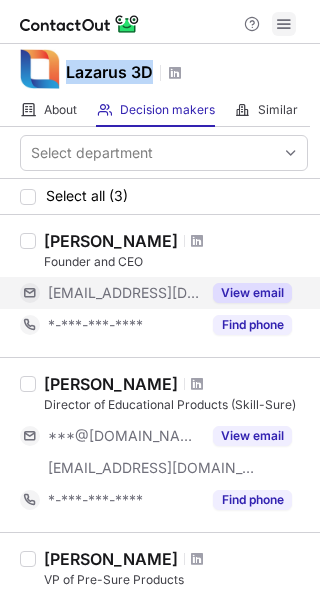 click at bounding box center [284, 24] 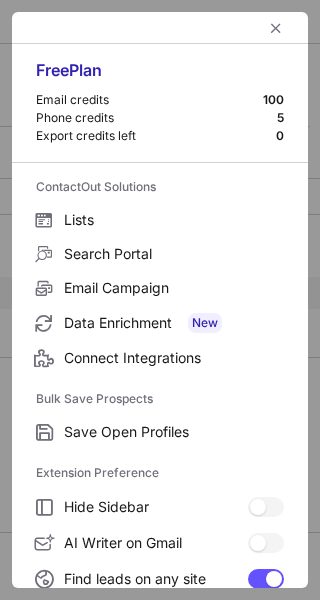 scroll, scrollTop: 233, scrollLeft: 0, axis: vertical 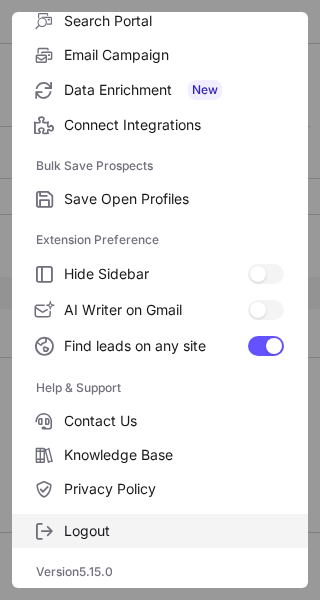 click on "Logout" at bounding box center (174, 531) 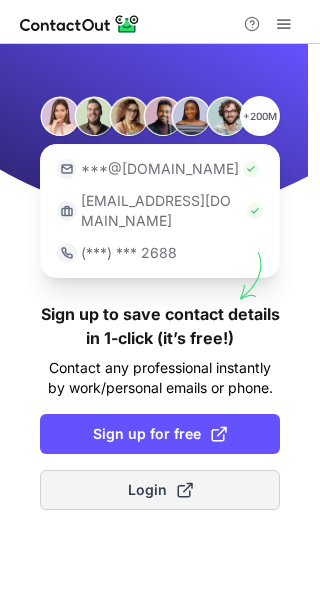 click on "Login" at bounding box center [160, 490] 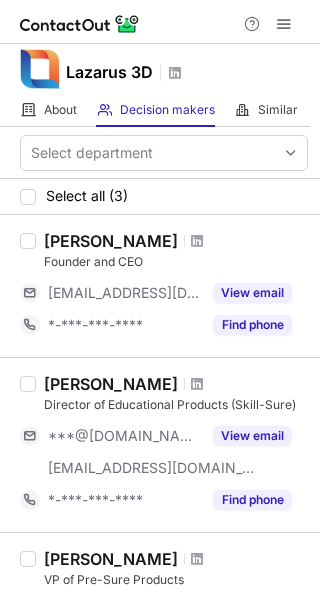 scroll, scrollTop: 0, scrollLeft: 0, axis: both 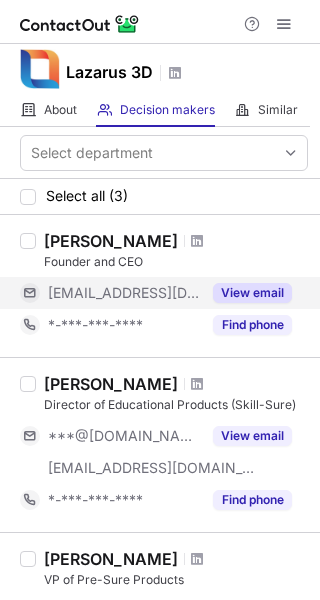 click on "View email" at bounding box center [252, 293] 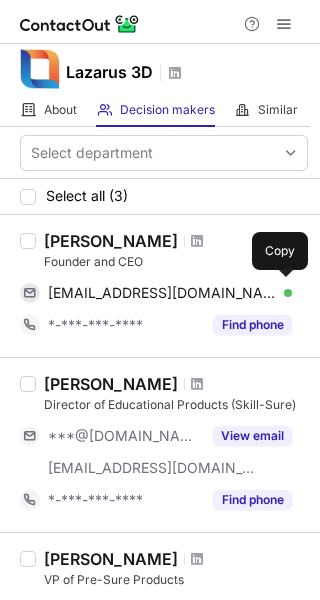 click on "[EMAIL_ADDRESS][DOMAIN_NAME] Verified" at bounding box center [170, 293] 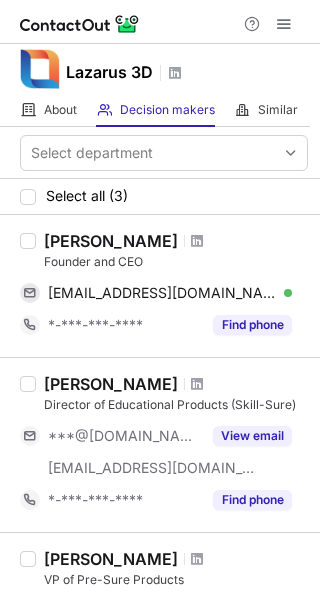 click at bounding box center (160, 22) 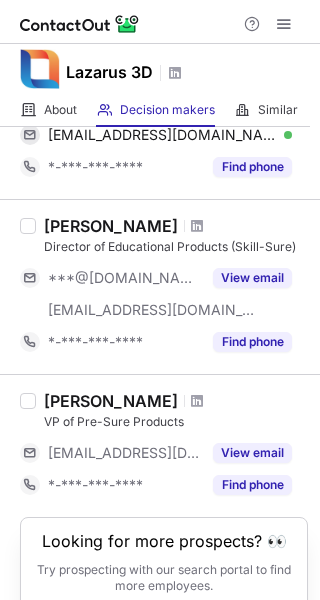 scroll, scrollTop: 166, scrollLeft: 0, axis: vertical 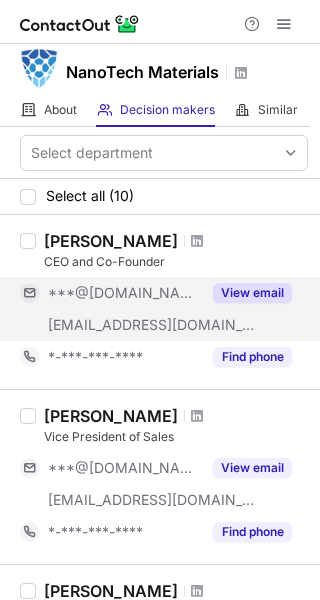 click on "View email" at bounding box center (246, 293) 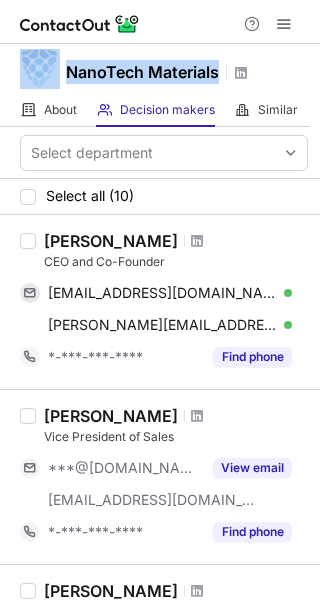 drag, startPoint x: 60, startPoint y: 65, endPoint x: 222, endPoint y: 72, distance: 162.15117 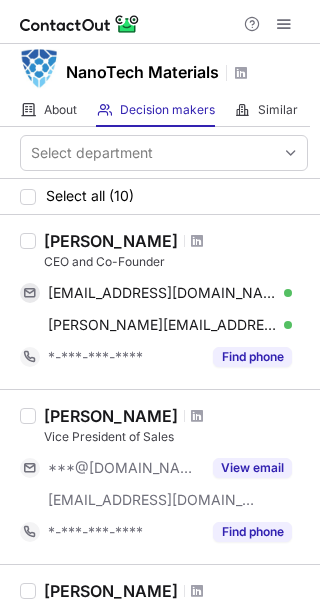 click at bounding box center (160, 22) 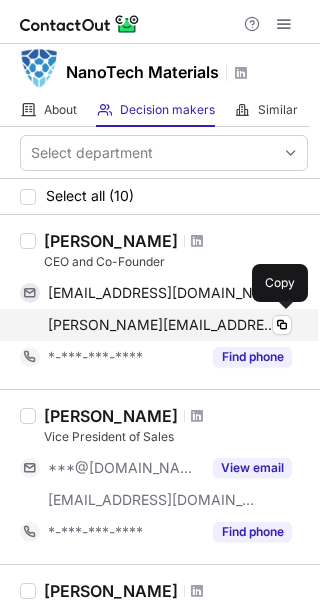 click on "mike@nanotechmaterials.com Verified" at bounding box center (170, 325) 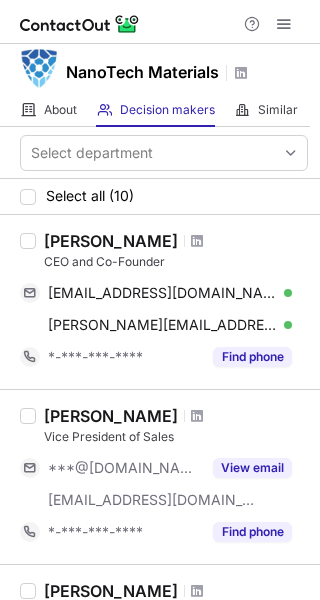 click at bounding box center (160, 22) 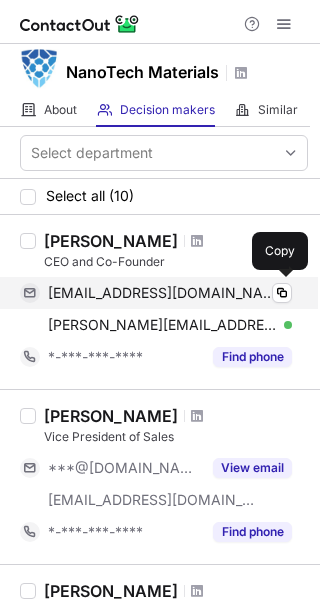 click on "aggiemf2006@gmail.com Verified Copy" at bounding box center (156, 293) 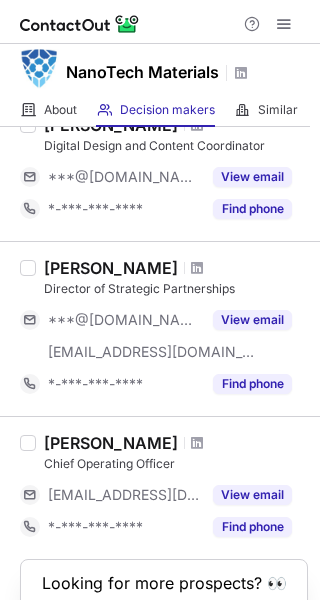 scroll, scrollTop: 1441, scrollLeft: 0, axis: vertical 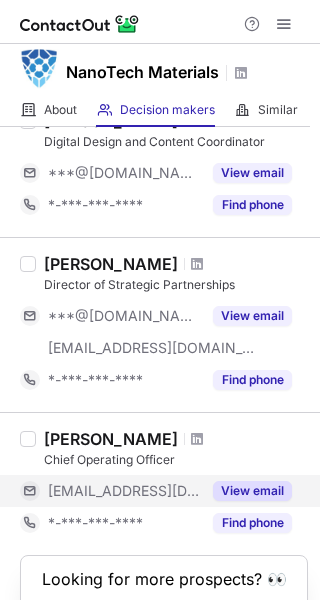click on "View email" at bounding box center (252, 491) 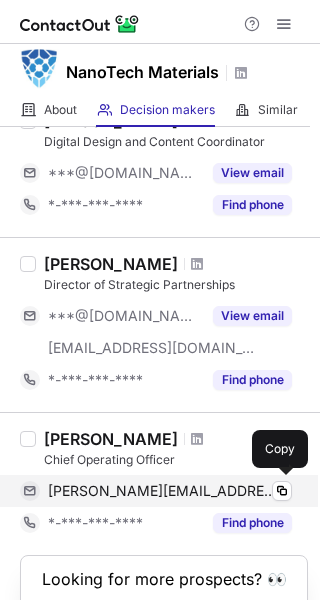click on "john@thenanoshield.com Verified" at bounding box center [170, 491] 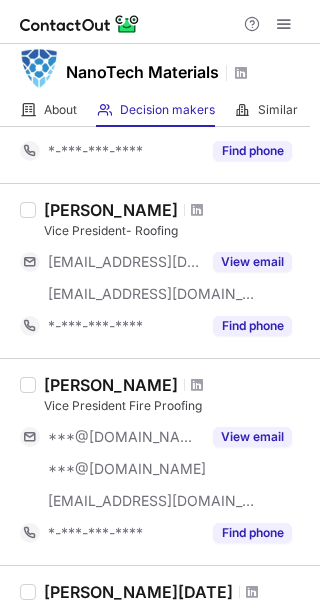 scroll, scrollTop: 359, scrollLeft: 0, axis: vertical 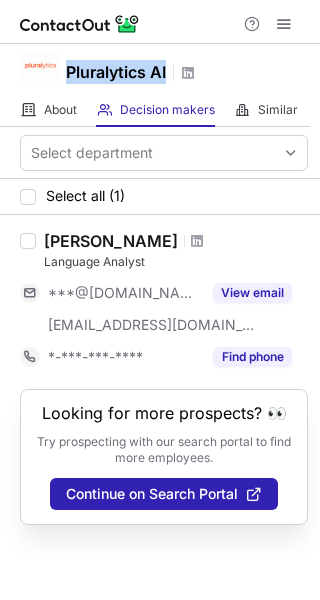 drag, startPoint x: 68, startPoint y: 73, endPoint x: 166, endPoint y: 64, distance: 98.4124 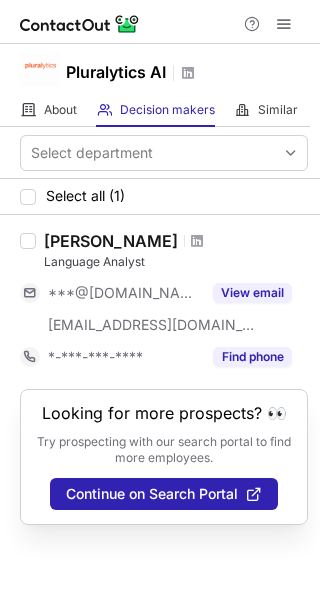 click on "Help & Support" at bounding box center (160, 22) 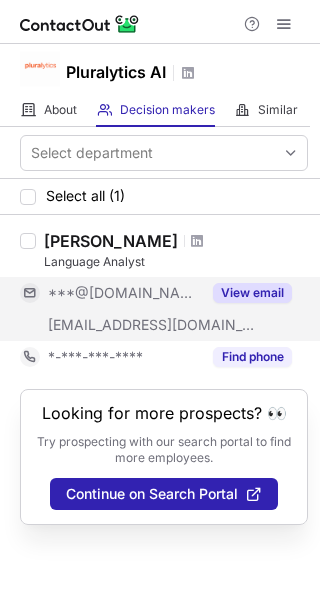 click on "View email" at bounding box center (252, 293) 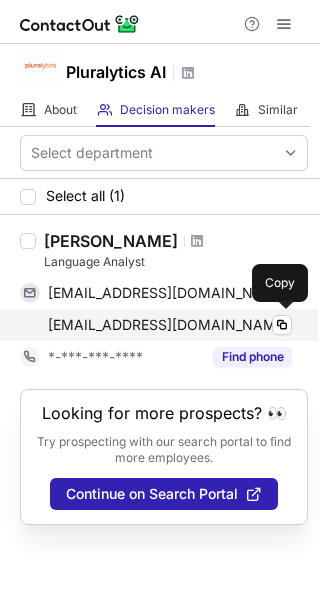click on "colin@pluralytics.com Copy" at bounding box center (156, 325) 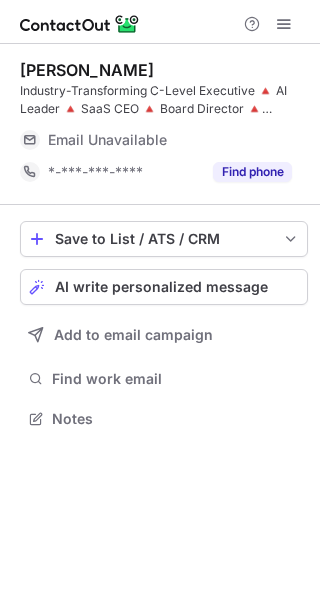 scroll, scrollTop: 0, scrollLeft: 0, axis: both 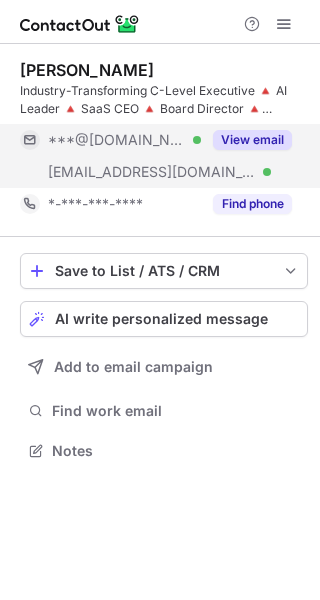 click on "View email" at bounding box center (252, 140) 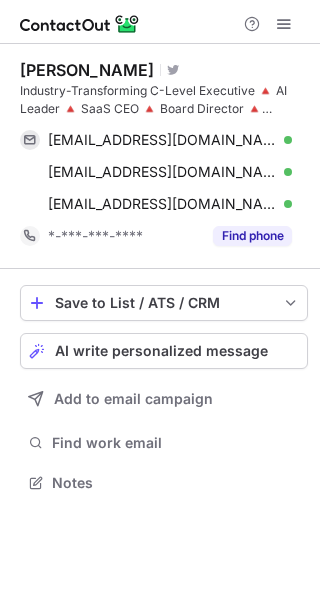 scroll, scrollTop: 10, scrollLeft: 10, axis: both 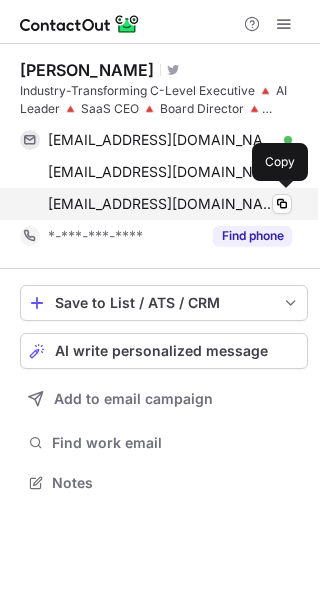 click on "amiller@aletheia-na.com Verified" at bounding box center [170, 204] 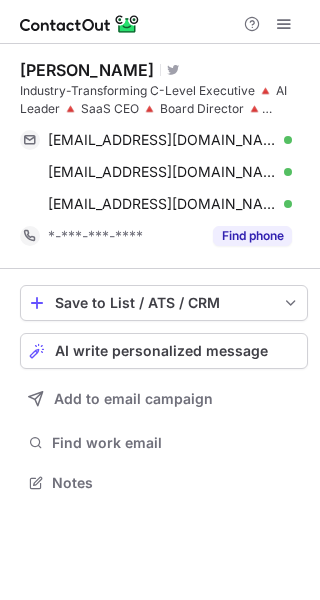 click at bounding box center (160, 22) 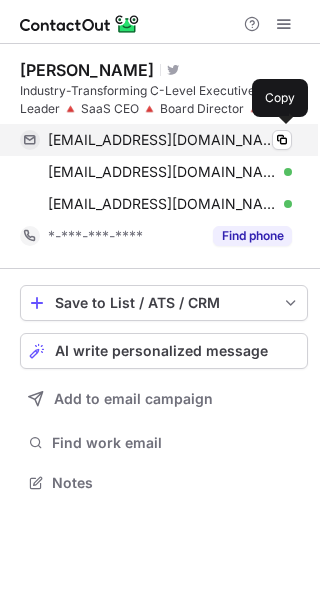click on "alisaannmiller@gmail.com" at bounding box center [162, 140] 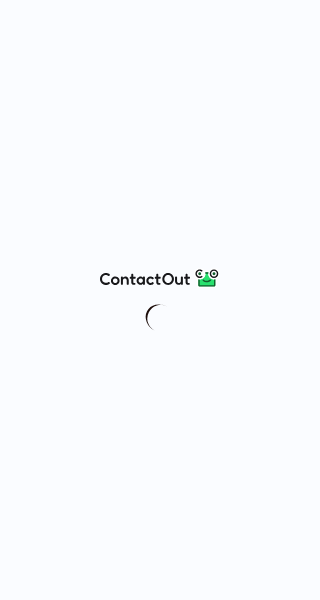 scroll, scrollTop: 0, scrollLeft: 0, axis: both 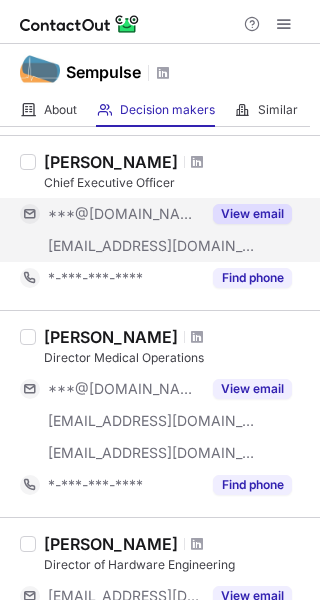 click on "View email" at bounding box center [252, 214] 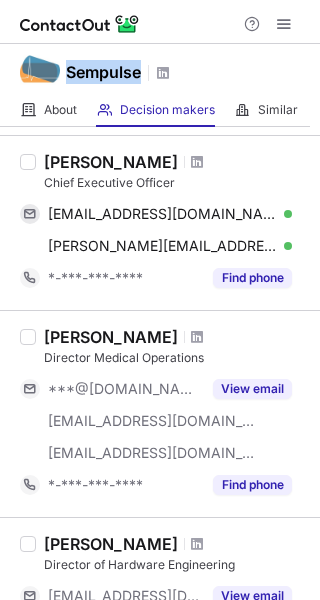 drag, startPoint x: 67, startPoint y: 71, endPoint x: 142, endPoint y: 75, distance: 75.10659 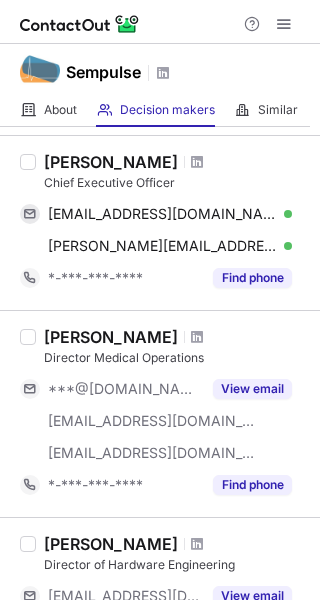 click at bounding box center (160, 22) 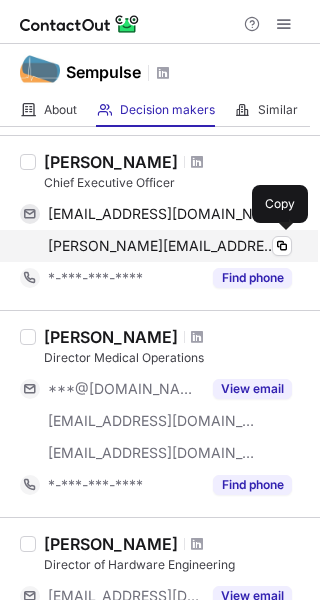 click on "kurt@sempulse.com Verified Copy" at bounding box center (156, 246) 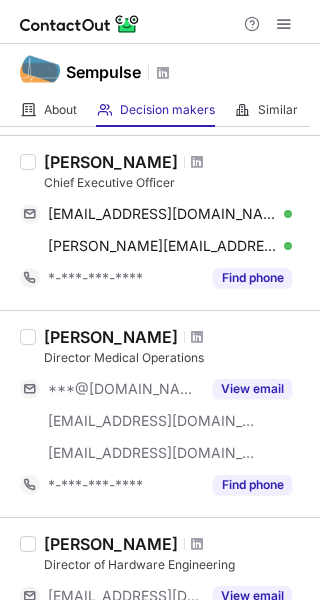 click at bounding box center [160, 22] 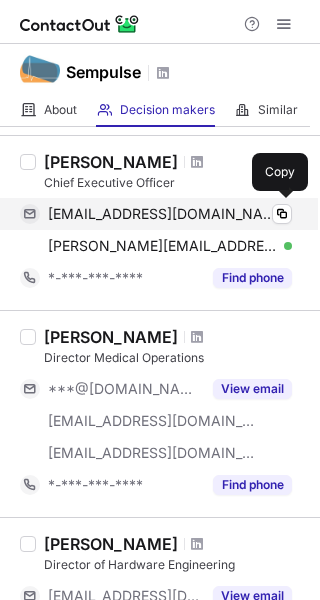 click on "kurtstump@gmail.com Verified" at bounding box center [170, 214] 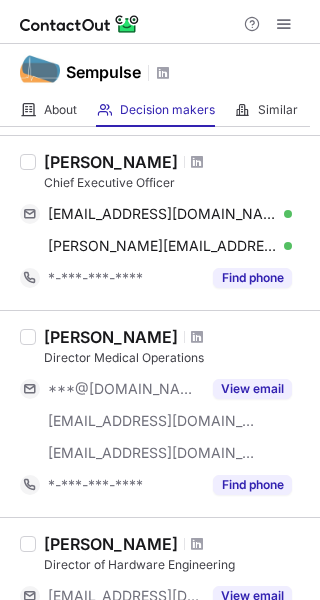 scroll, scrollTop: 816, scrollLeft: 0, axis: vertical 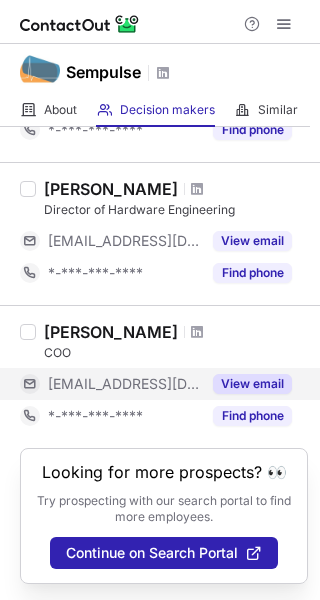 click on "View email" at bounding box center [252, 384] 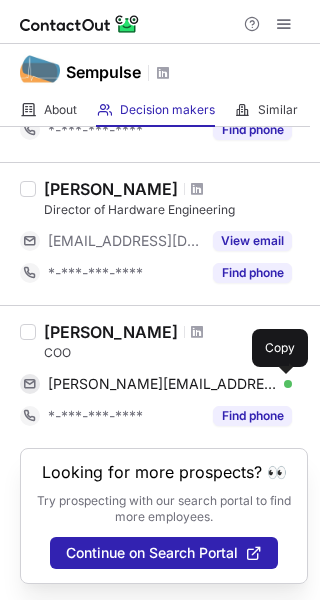 click at bounding box center (282, 384) 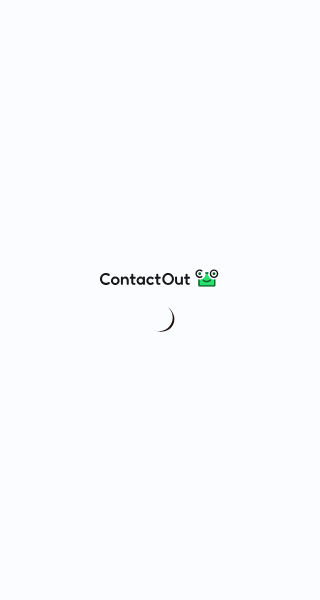 scroll, scrollTop: 0, scrollLeft: 0, axis: both 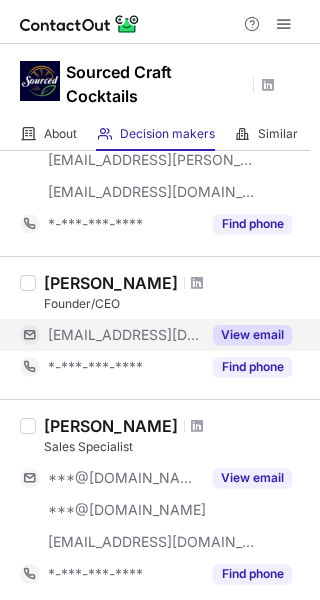 click on "View email" at bounding box center (246, 335) 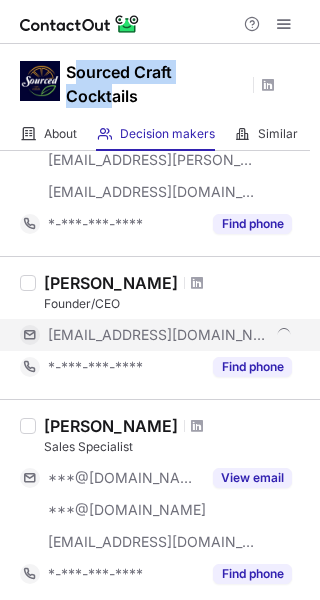 drag, startPoint x: 72, startPoint y: 75, endPoint x: 116, endPoint y: 94, distance: 47.92703 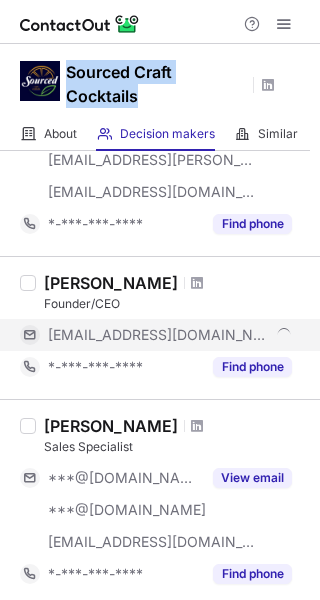 drag, startPoint x: 64, startPoint y: 68, endPoint x: 136, endPoint y: 90, distance: 75.28612 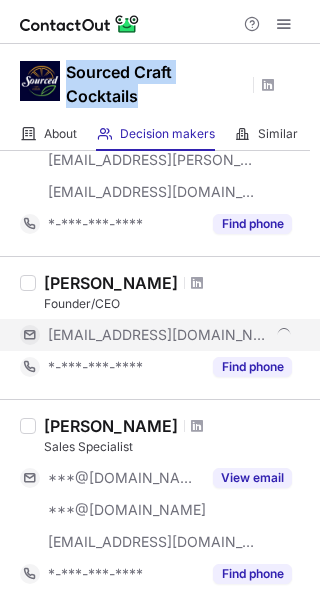 click on "Sourced Craft Cocktails" at bounding box center (160, 81) 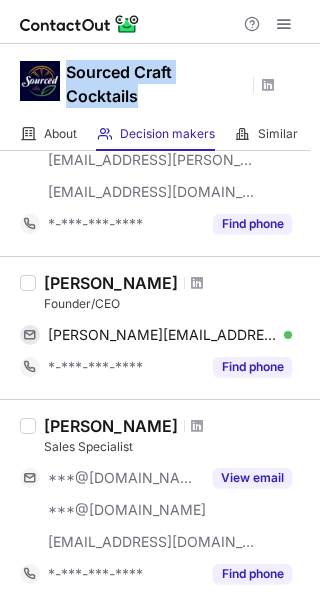 copy on "Sourced Craft Cocktails" 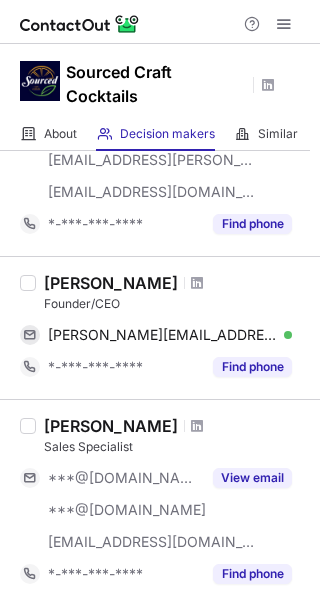 click at bounding box center [160, 22] 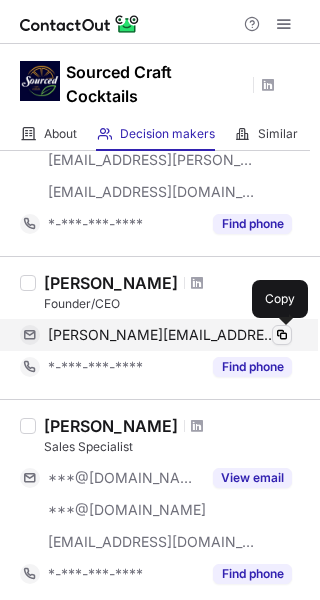 click at bounding box center [282, 335] 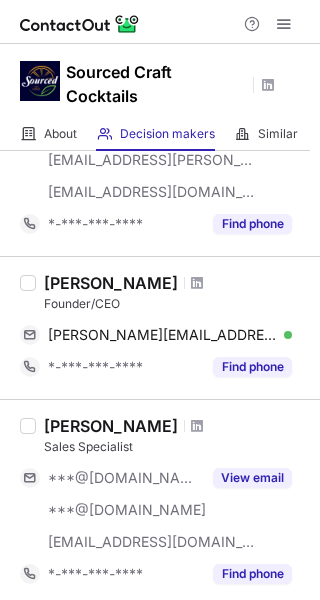 click at bounding box center [160, 22] 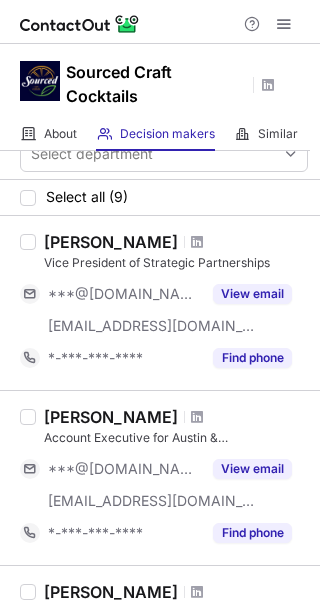scroll, scrollTop: 0, scrollLeft: 0, axis: both 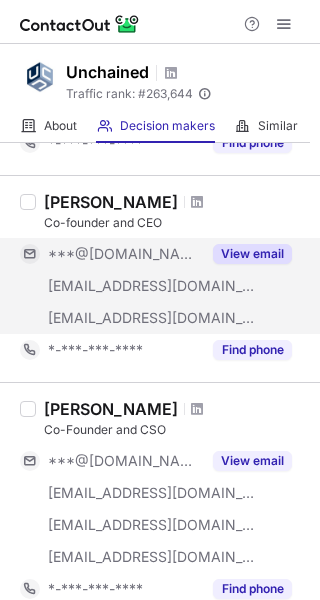 click on "View email" at bounding box center [252, 254] 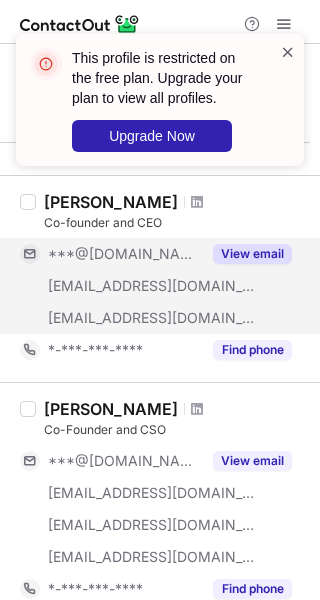 click at bounding box center [288, 52] 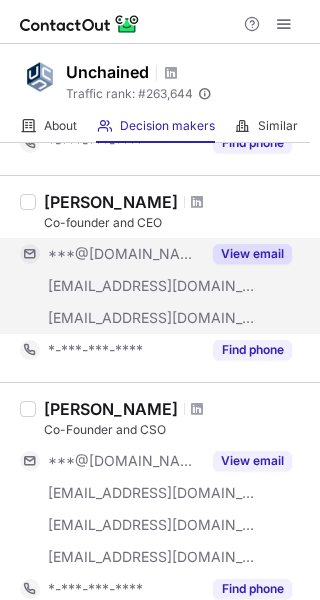 click on "This profile is restricted on the free plan. Upgrade your plan to view all profiles. Upgrade Now" at bounding box center [160, 34] 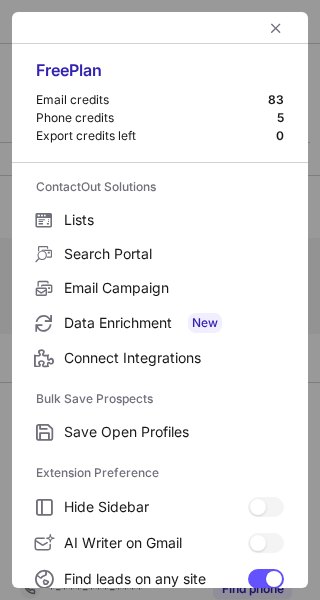 scroll, scrollTop: 307, scrollLeft: 0, axis: vertical 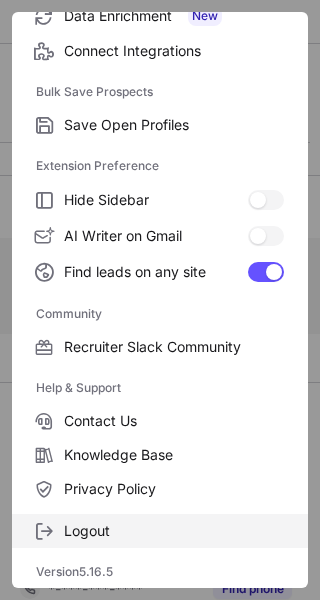 click on "Logout" at bounding box center [174, 531] 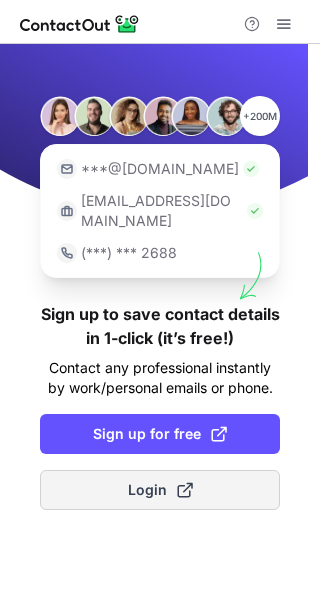 click on "Login" at bounding box center [160, 490] 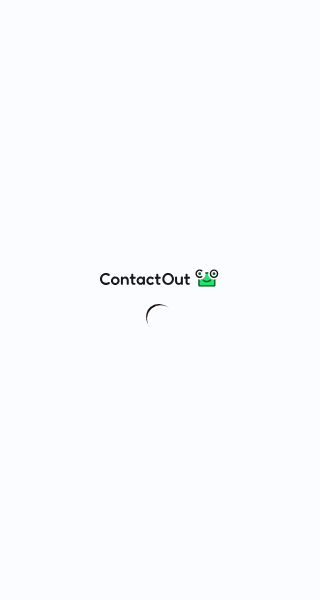scroll, scrollTop: 0, scrollLeft: 0, axis: both 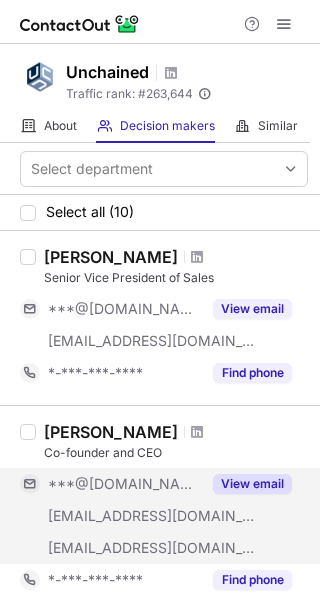 click on "View email" at bounding box center (246, 484) 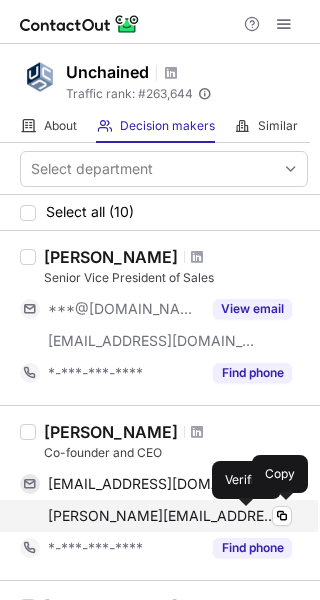 click at bounding box center [288, 516] 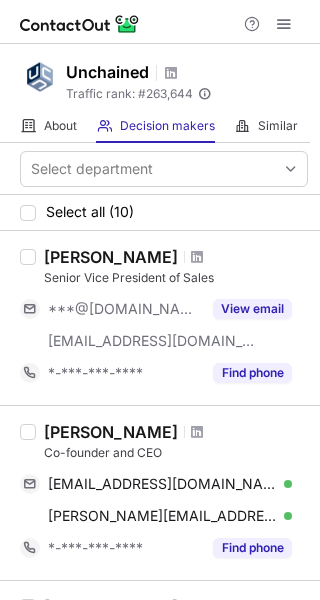 click at bounding box center [160, 22] 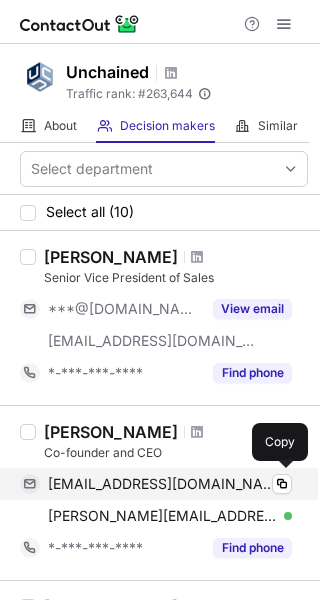 click on "[EMAIL_ADDRESS][DOMAIN_NAME] Verified" at bounding box center [170, 484] 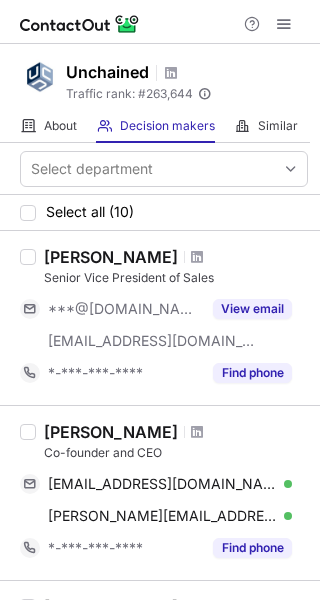 click at bounding box center (160, 22) 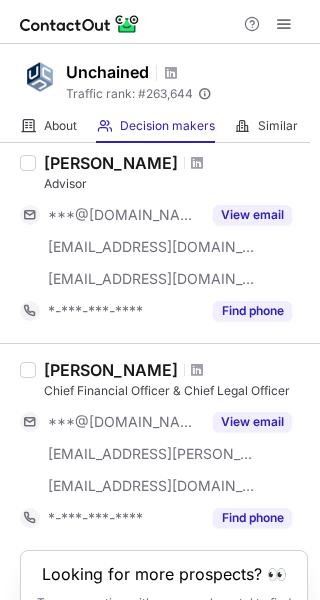 scroll, scrollTop: 1660, scrollLeft: 0, axis: vertical 